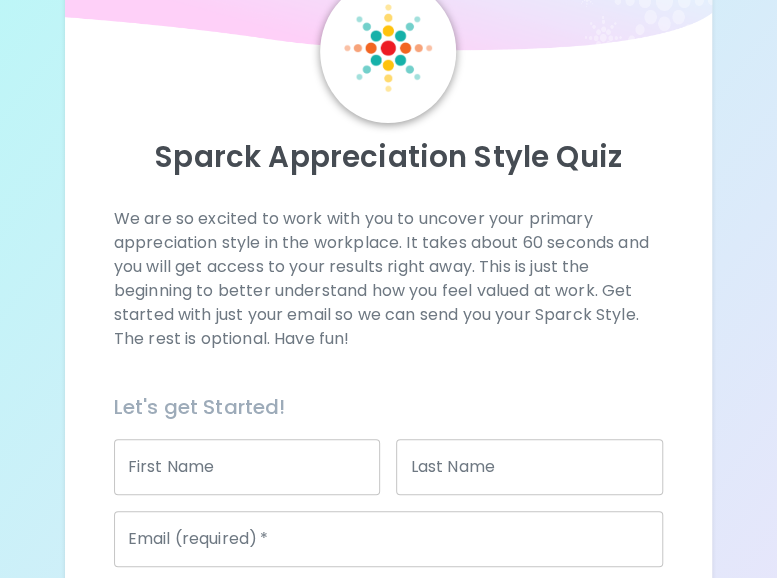 scroll, scrollTop: 200, scrollLeft: 0, axis: vertical 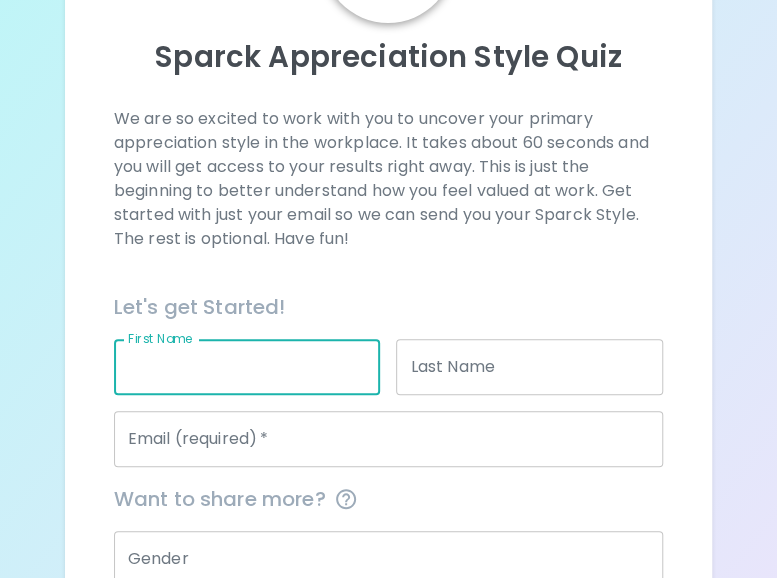 click on "First Name" at bounding box center [247, 367] 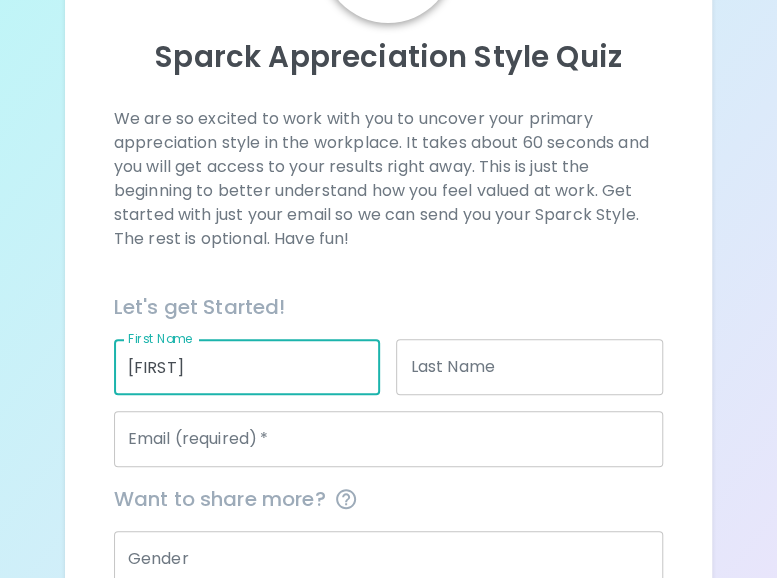type on "[LAST]" 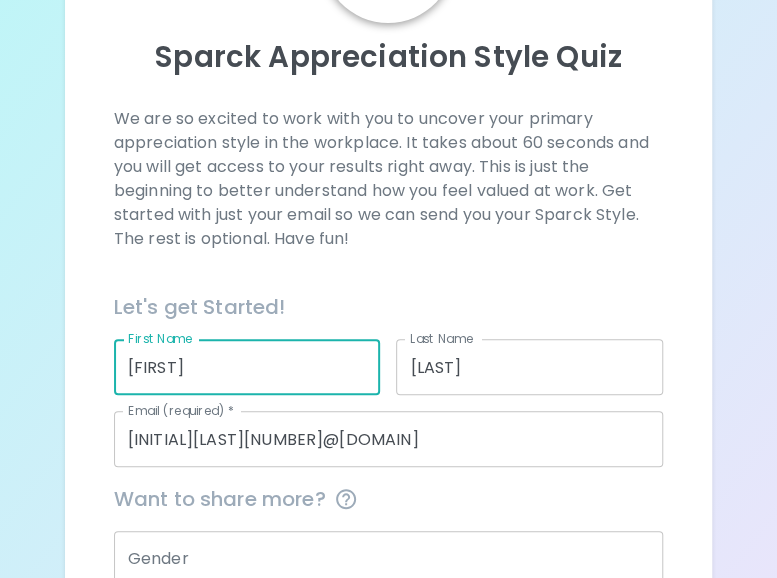 click on "[INITIAL][LAST][NUMBER]@[DOMAIN]" at bounding box center [389, 439] 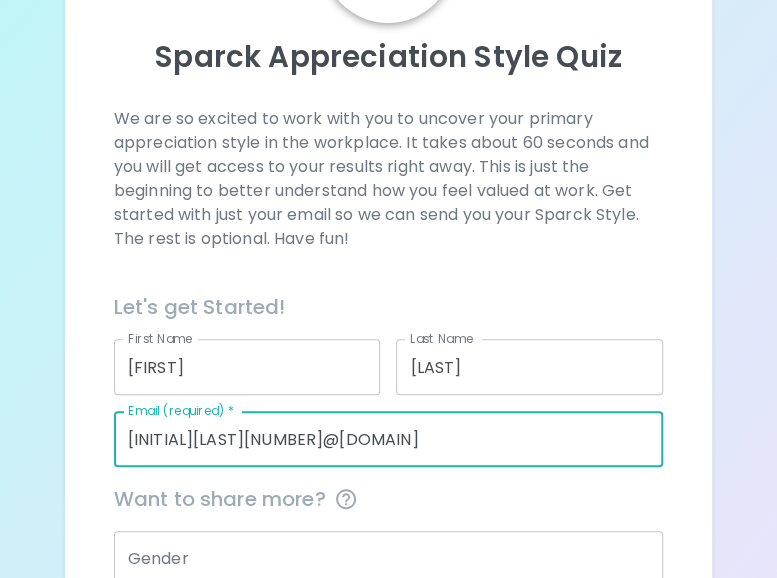 click on "[INITIAL][LAST][NUMBER]@[DOMAIN]" at bounding box center (389, 439) 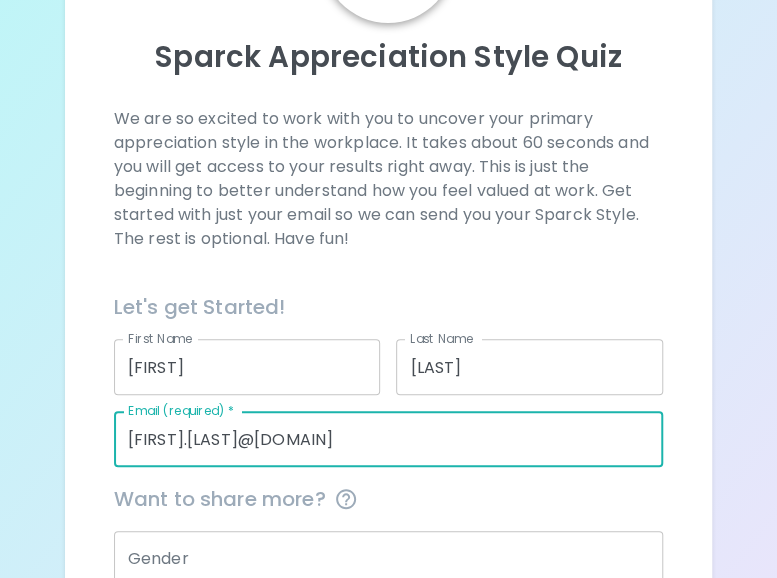 type on "[FIRST].[LAST]@[DOMAIN]" 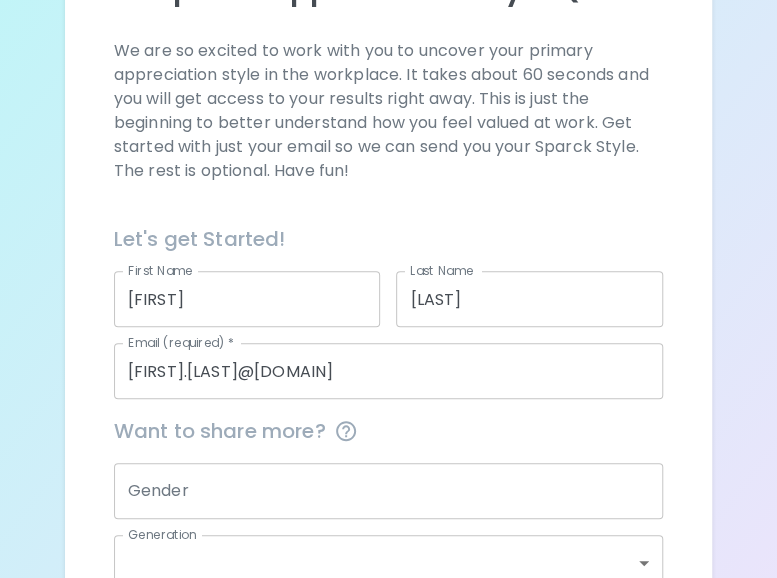 scroll, scrollTop: 300, scrollLeft: 0, axis: vertical 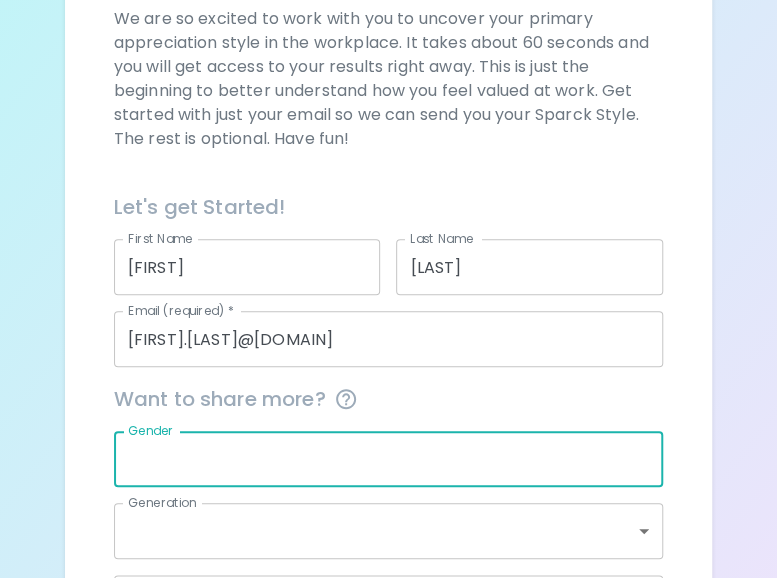 click on "Gender" at bounding box center [389, 459] 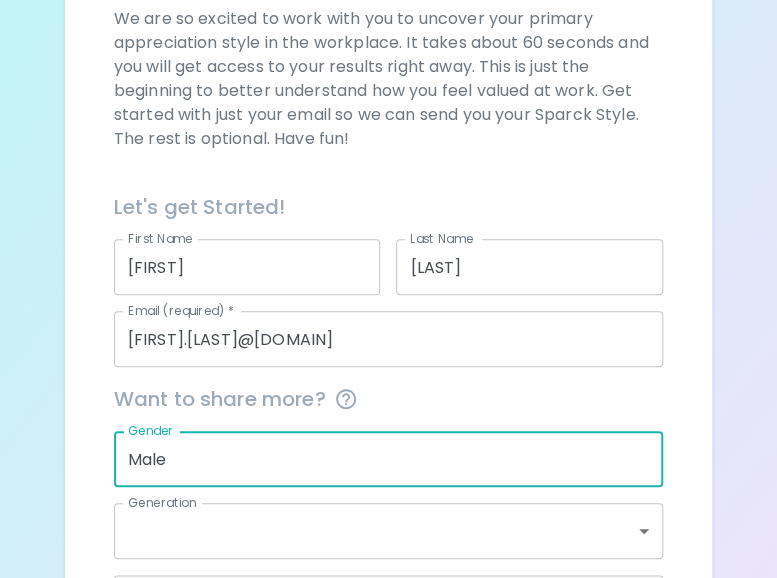 type on "Male" 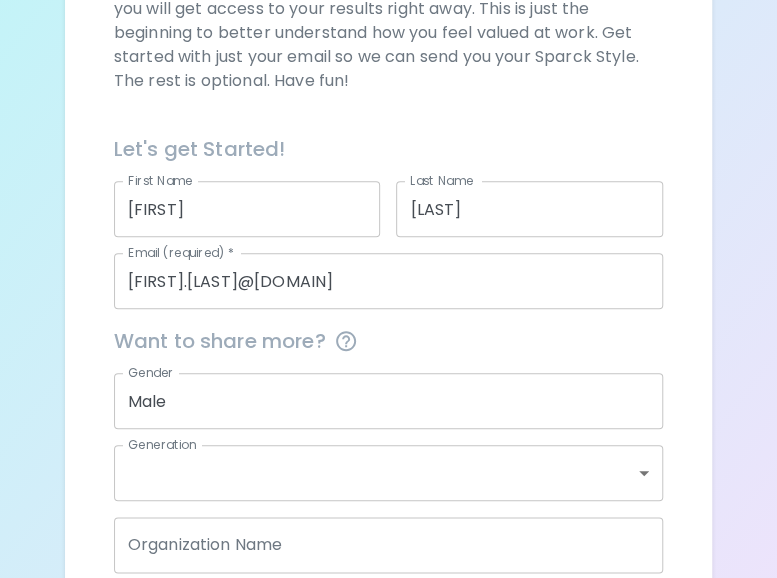 scroll, scrollTop: 400, scrollLeft: 0, axis: vertical 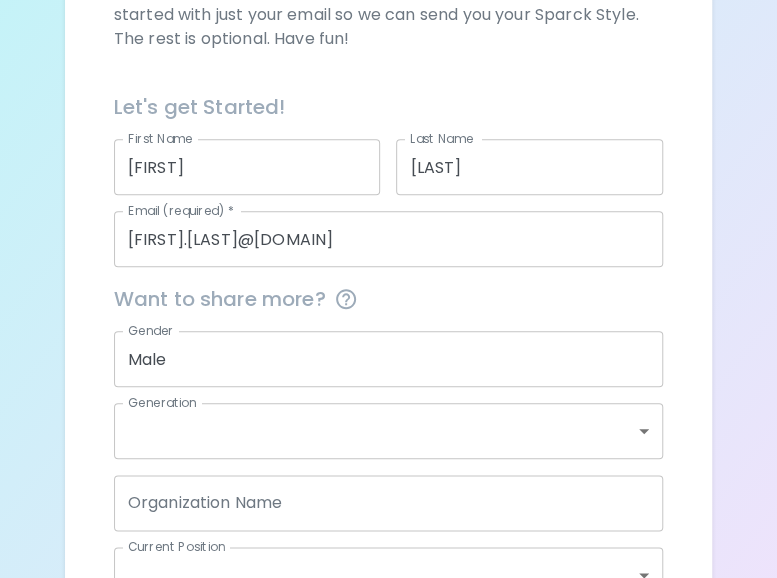 click on "Sparck Appreciation Style Quiz We are so excited to work with you to uncover your primary appreciation style in the workplace. It takes about 60 seconds and you will get access to your results right away. This is just the beginning to better understand how you feel valued at work. Get started with just your email so we can send you your Sparck Style. The rest is optional. Have fun! Let's get Started! First Name [FIRST] First Name Last Name [LAST] Last Name Email (required)   * [FIRST].[LAST]@[DOMAIN] Email (required)   * Want to share more? Gender [GENDER] Gender Generation ​ Generation Organization Name Organization Name Current Position ​ Current Position Preferred Language English en Preferred Language Get Started   English Español العربية‏ Português" at bounding box center (388, 194) 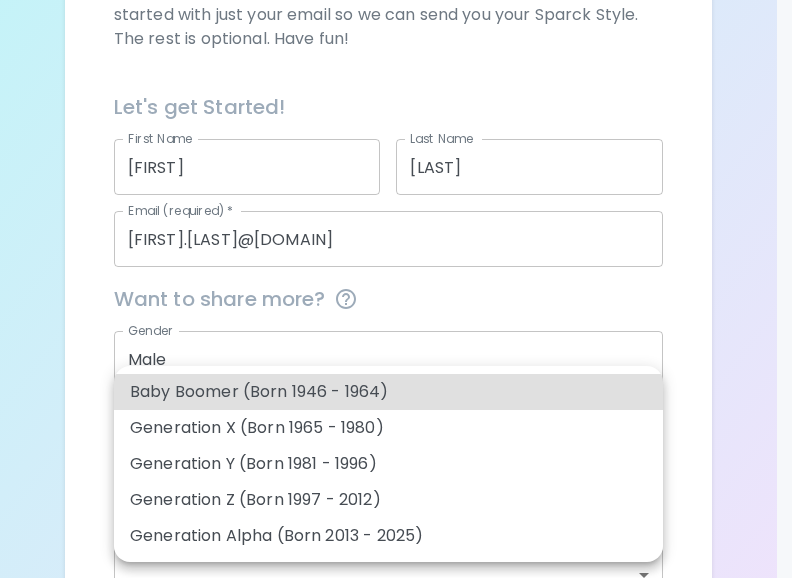click on "Generation X (Born 1965 - 1980)" at bounding box center [388, 428] 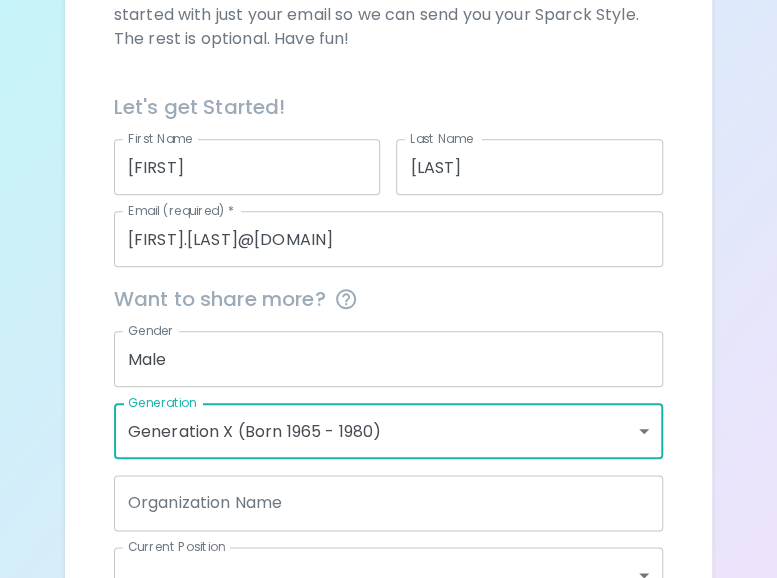 scroll, scrollTop: 500, scrollLeft: 0, axis: vertical 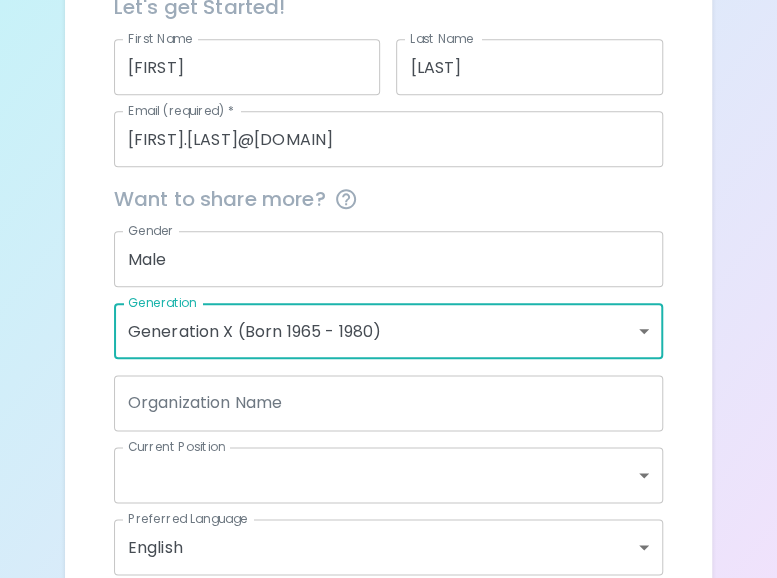 click on "Organization Name" at bounding box center [389, 403] 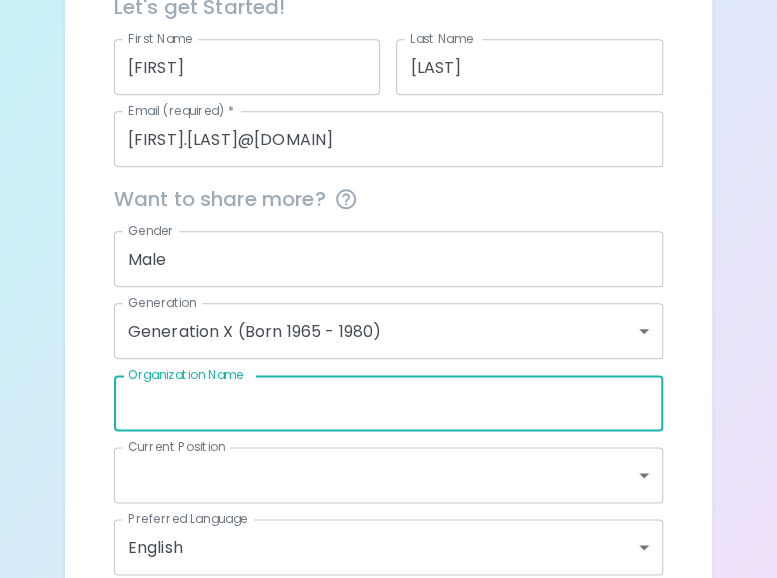 type on "Central Health" 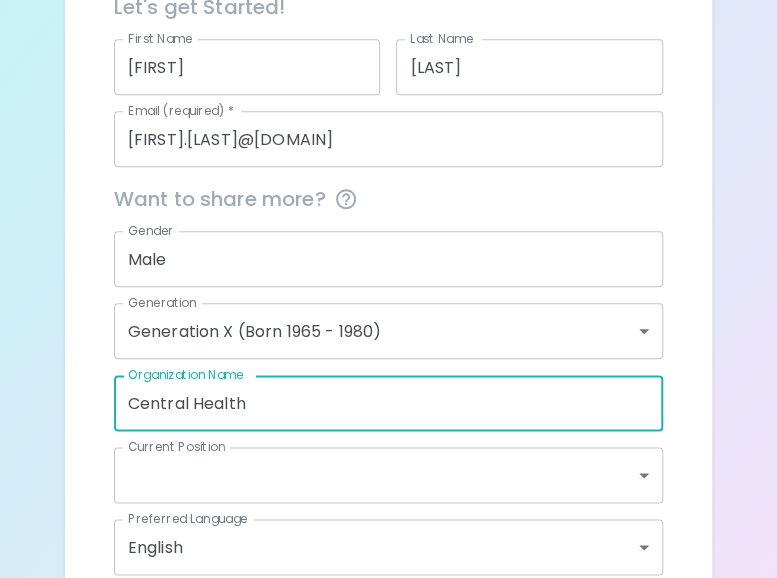 scroll, scrollTop: 610, scrollLeft: 0, axis: vertical 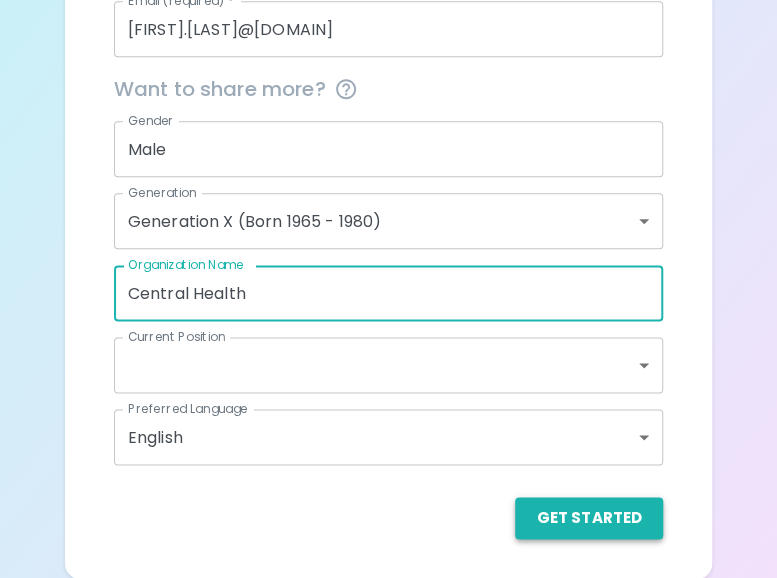 click on "Get Started" at bounding box center (589, 518) 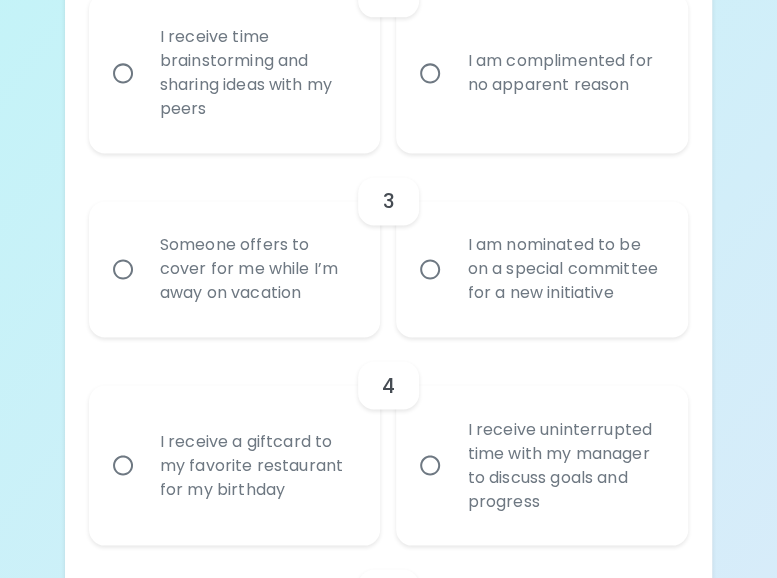 scroll, scrollTop: 710, scrollLeft: 0, axis: vertical 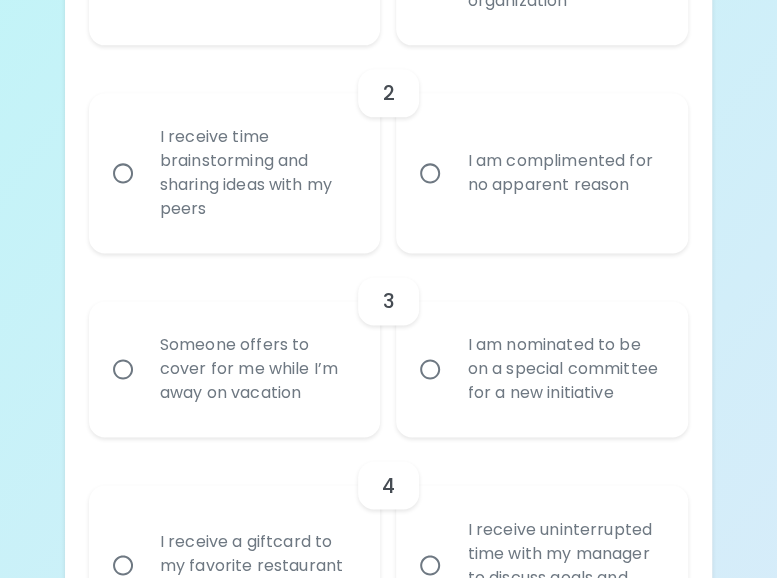 click on "I receive time brainstorming and sharing ideas with my peers" at bounding box center (123, 173) 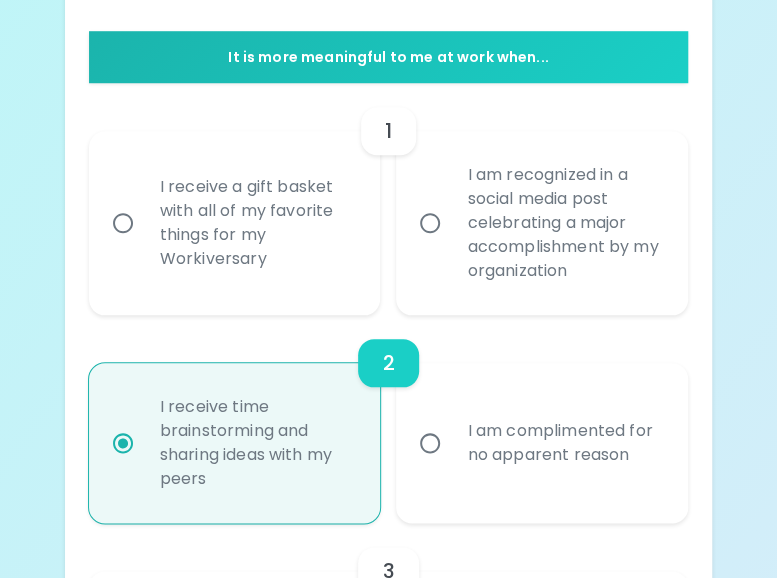 scroll, scrollTop: 400, scrollLeft: 0, axis: vertical 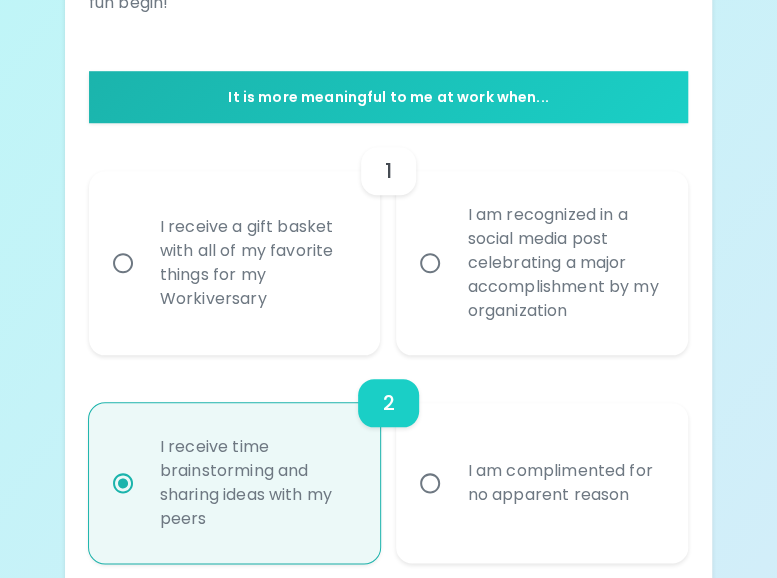 click on "I receive a gift basket with all of my favorite things for my Workiversary" at bounding box center [257, 263] 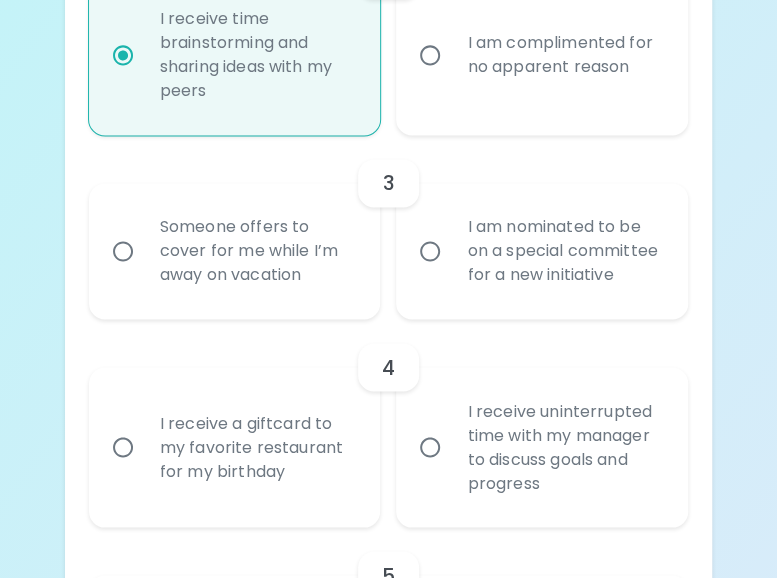 scroll, scrollTop: 860, scrollLeft: 0, axis: vertical 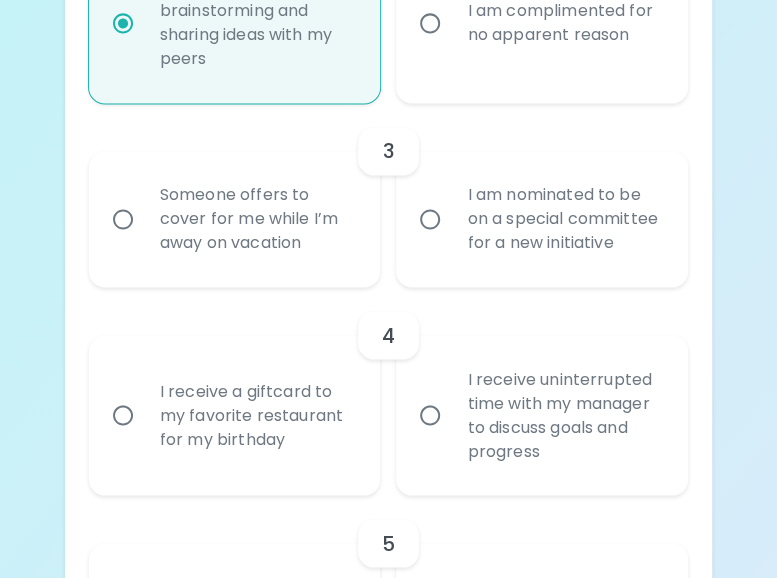 radio on "true" 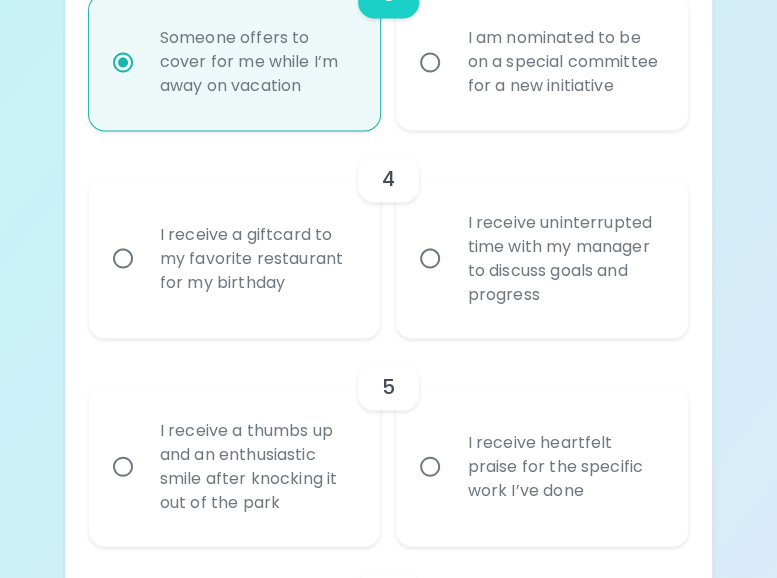 scroll, scrollTop: 1020, scrollLeft: 0, axis: vertical 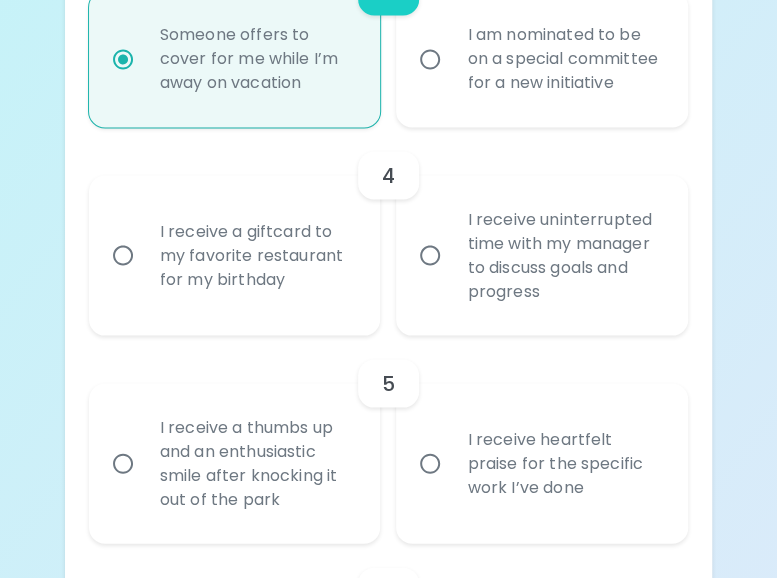 radio on "true" 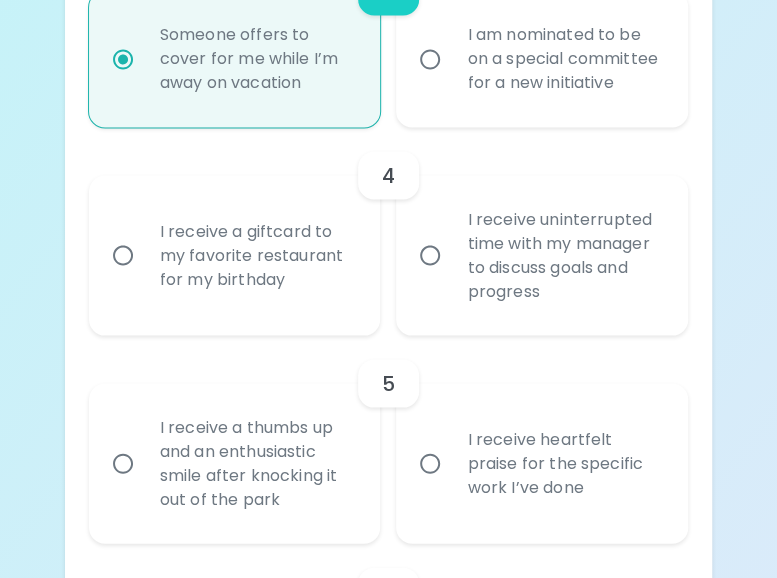 radio on "false" 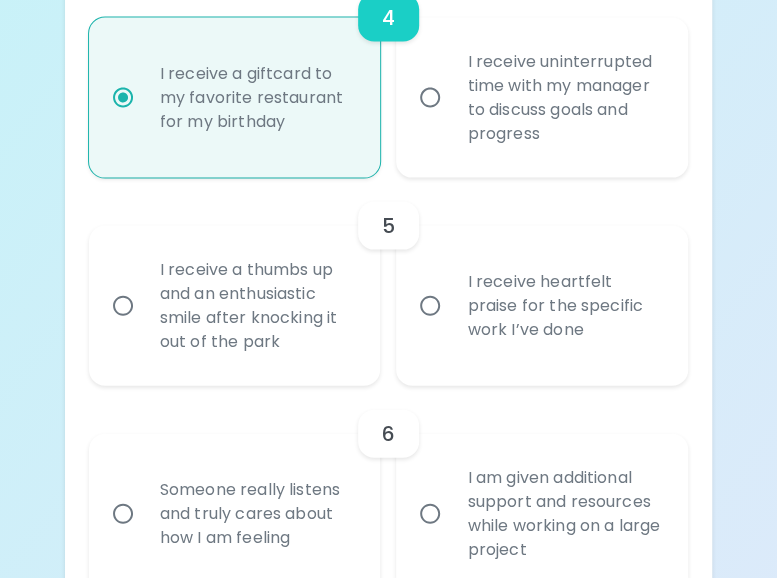 scroll, scrollTop: 1180, scrollLeft: 0, axis: vertical 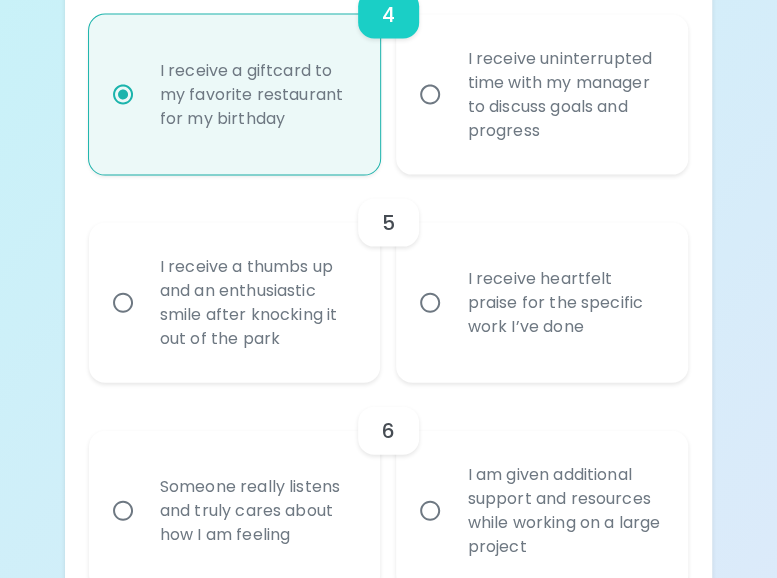 radio on "true" 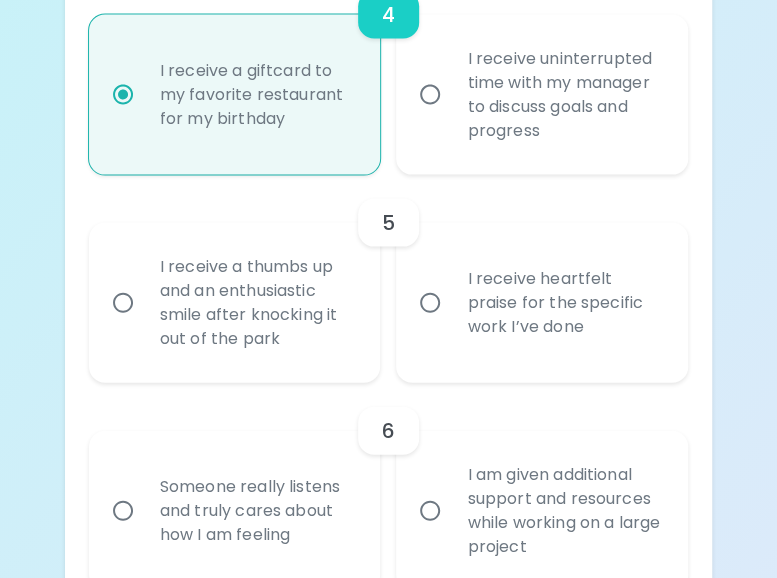 radio on "false" 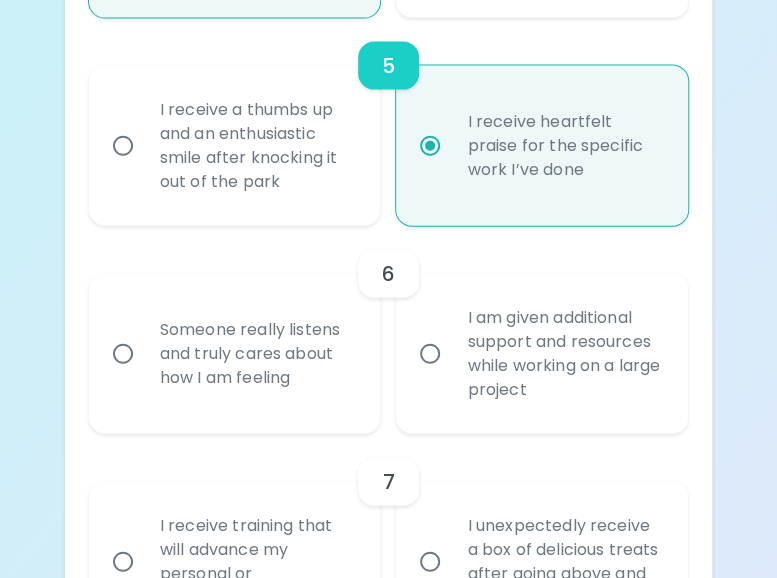 scroll, scrollTop: 1340, scrollLeft: 0, axis: vertical 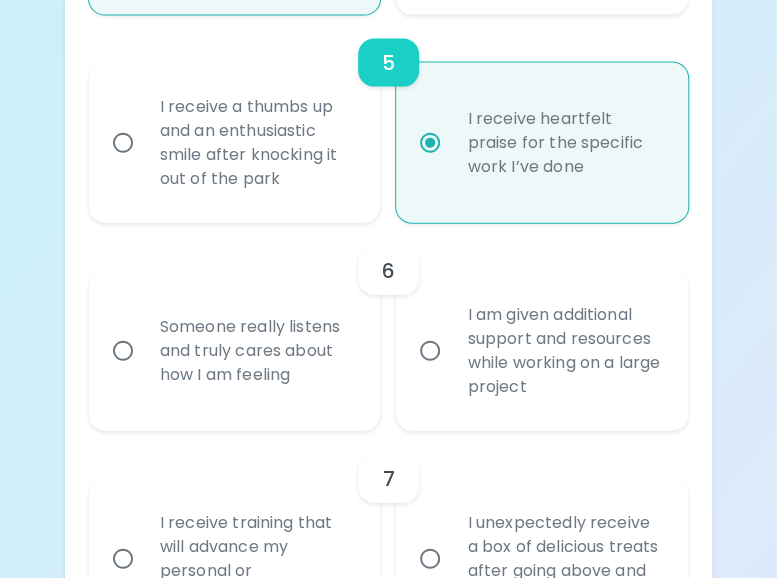 radio on "true" 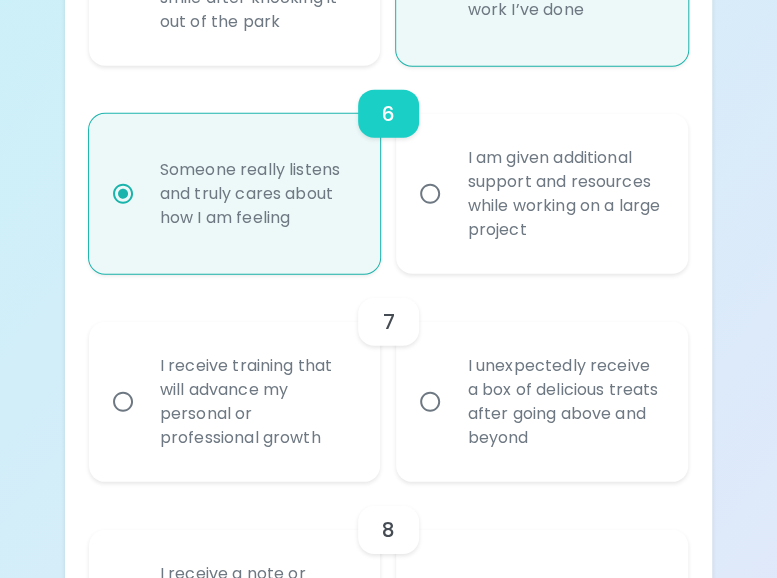 scroll, scrollTop: 1500, scrollLeft: 0, axis: vertical 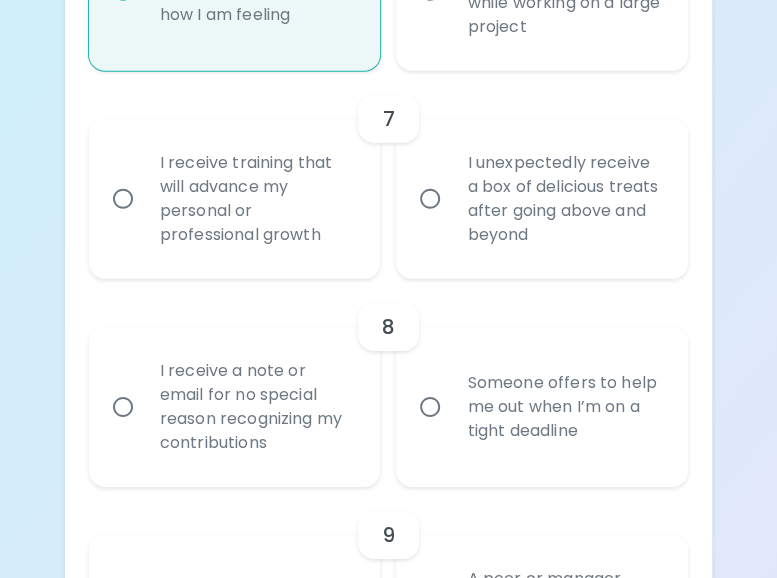 radio on "true" 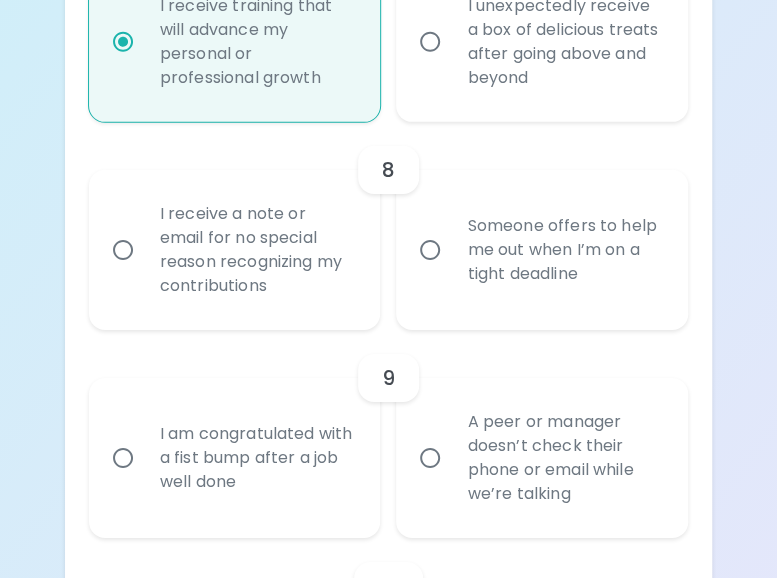 scroll, scrollTop: 1860, scrollLeft: 0, axis: vertical 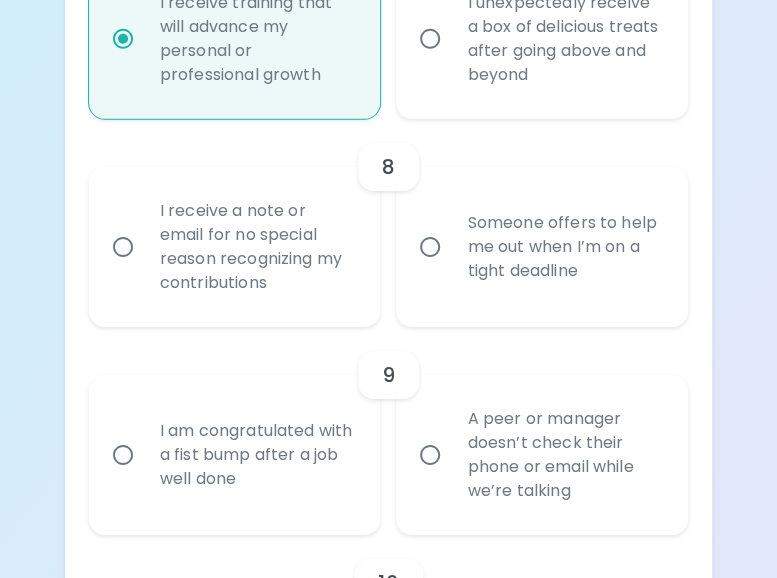 radio on "true" 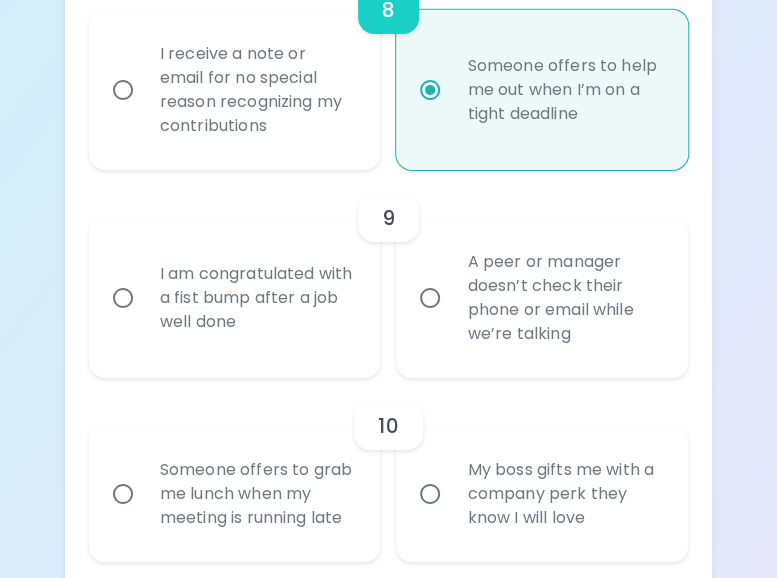 scroll, scrollTop: 2020, scrollLeft: 0, axis: vertical 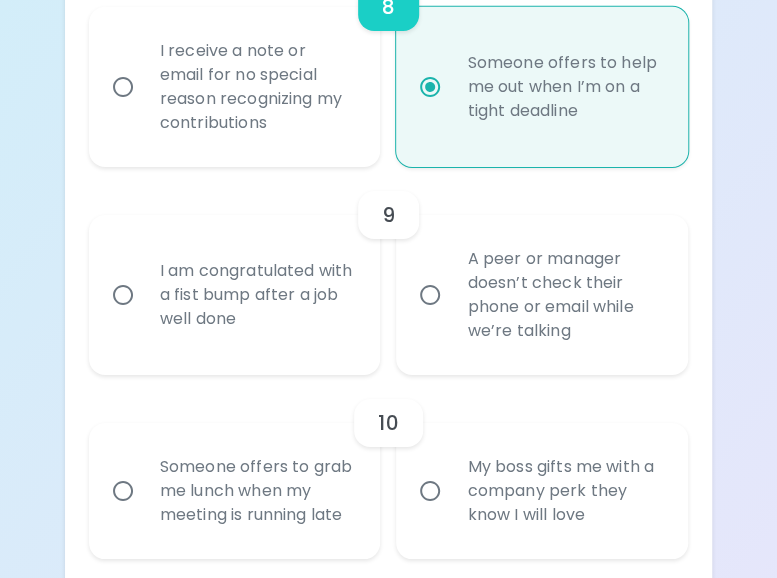 radio on "true" 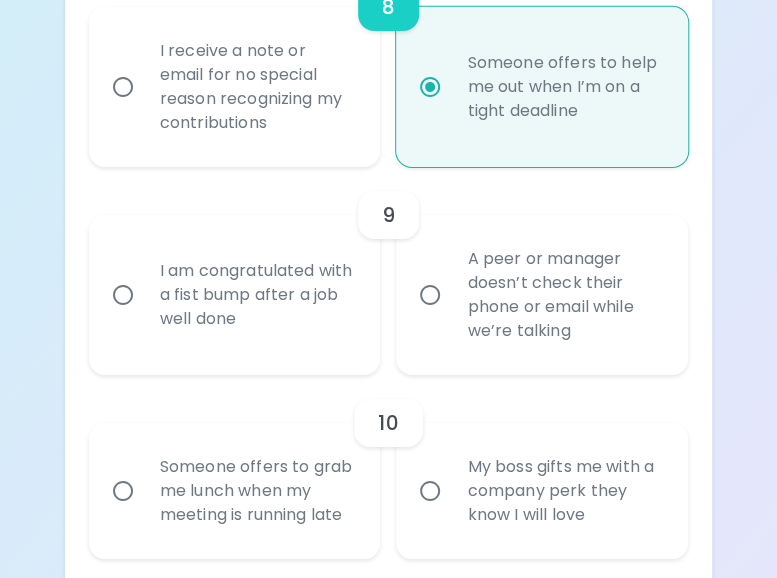 radio on "false" 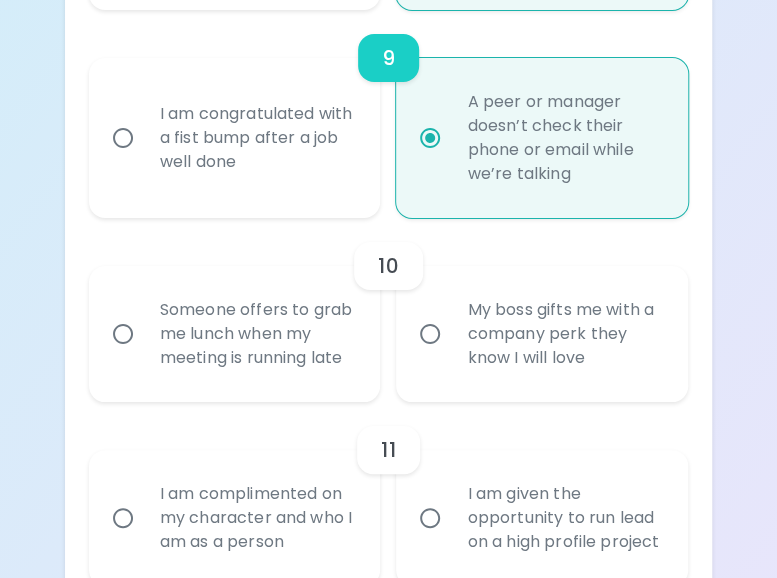 scroll, scrollTop: 2180, scrollLeft: 0, axis: vertical 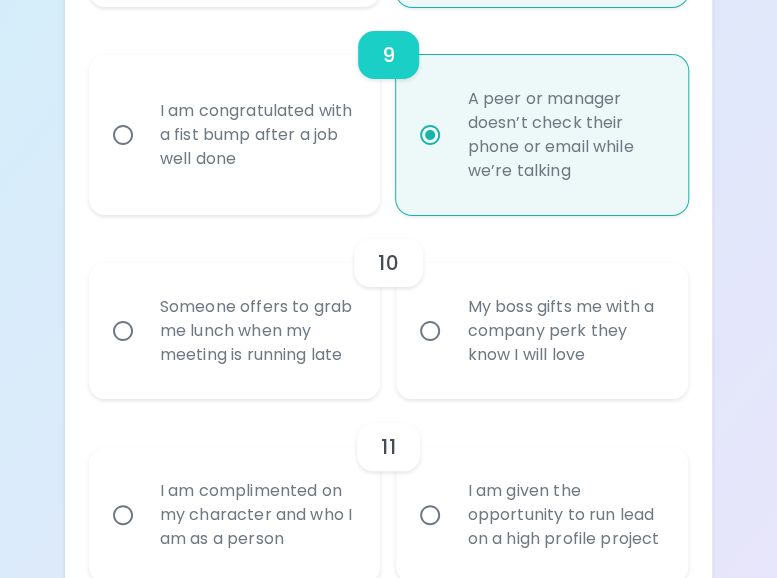 radio on "true" 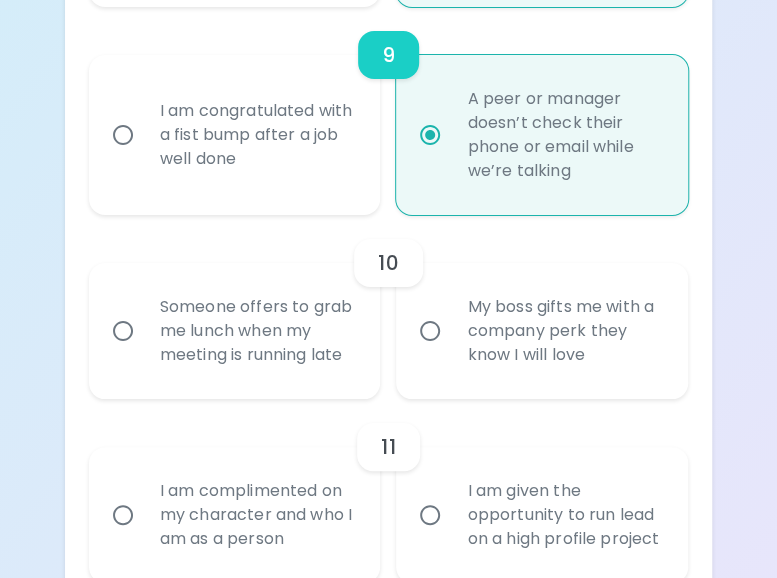 radio on "false" 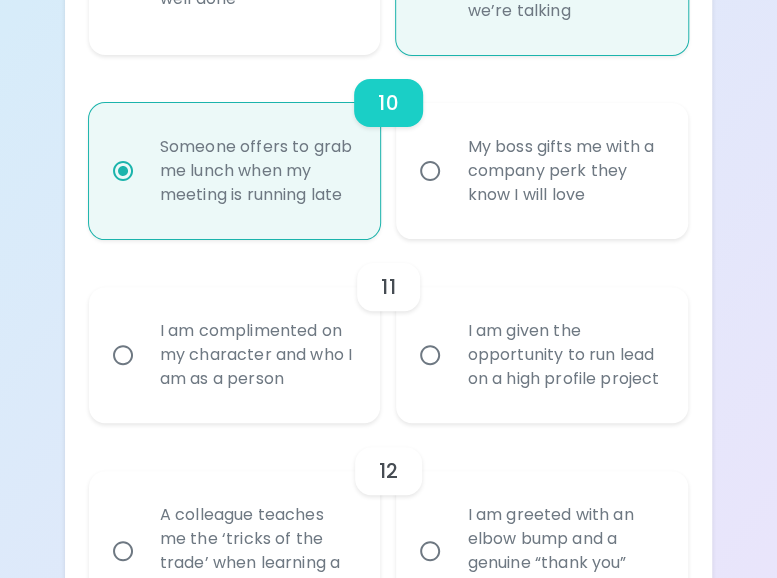 scroll, scrollTop: 2440, scrollLeft: 0, axis: vertical 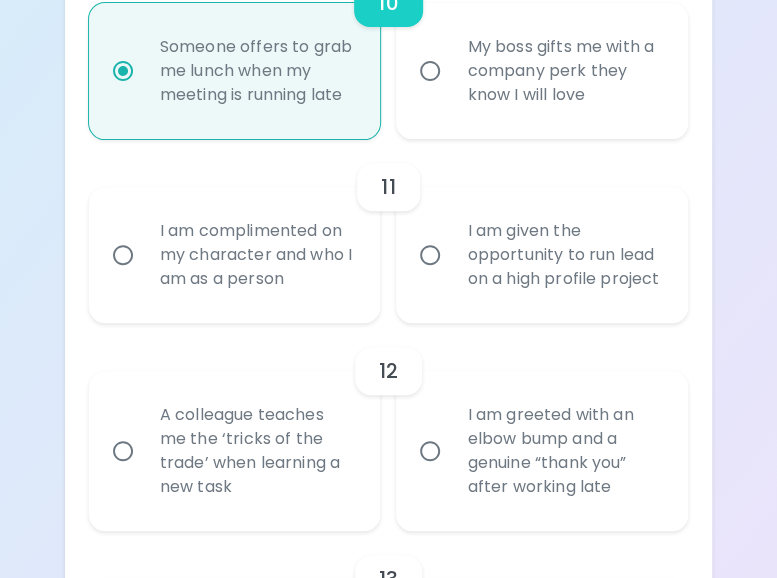 radio on "true" 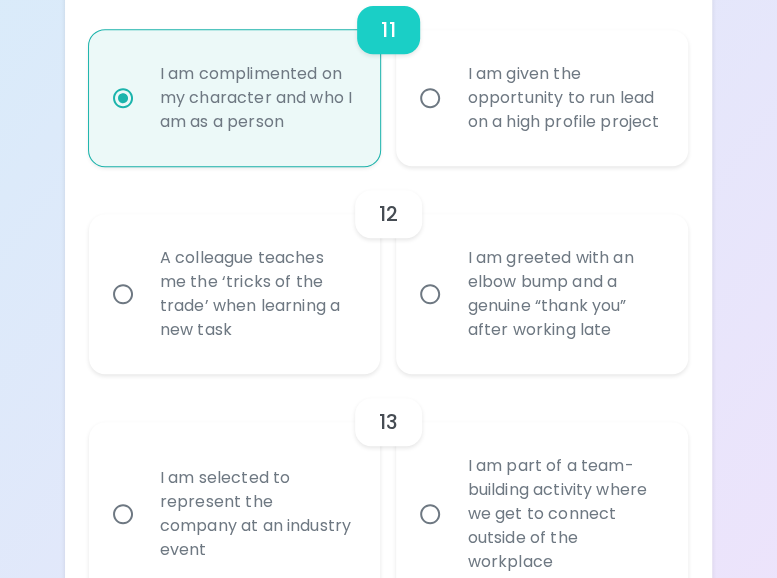 scroll, scrollTop: 2600, scrollLeft: 0, axis: vertical 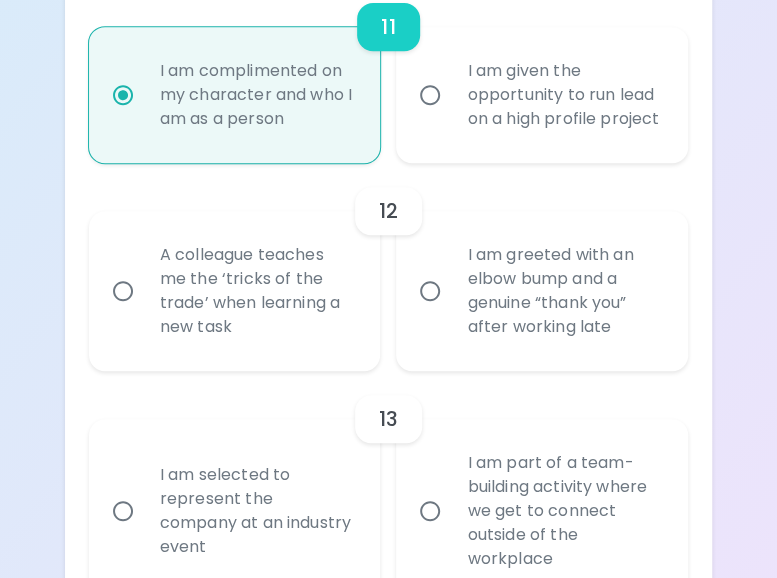 radio on "true" 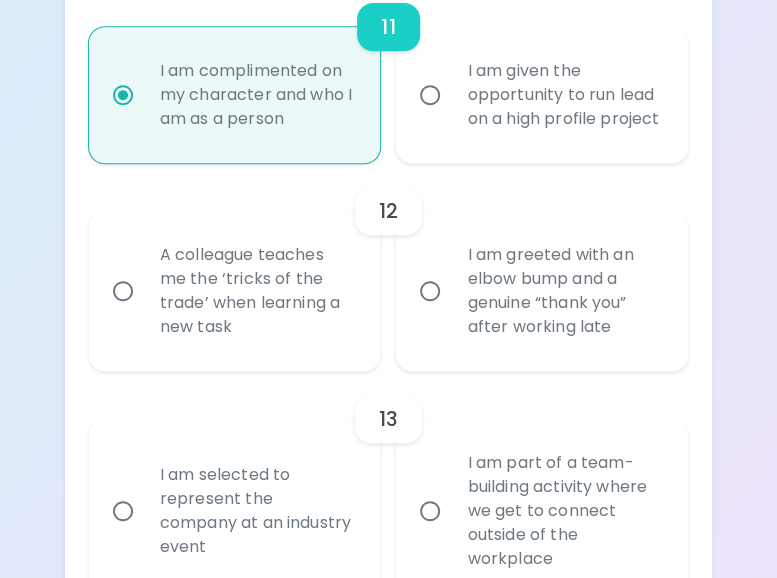 radio on "false" 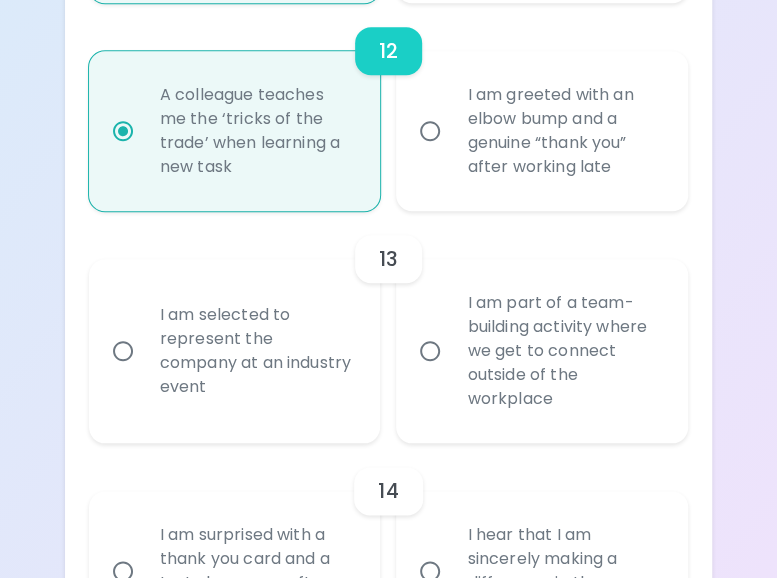 scroll, scrollTop: 2860, scrollLeft: 0, axis: vertical 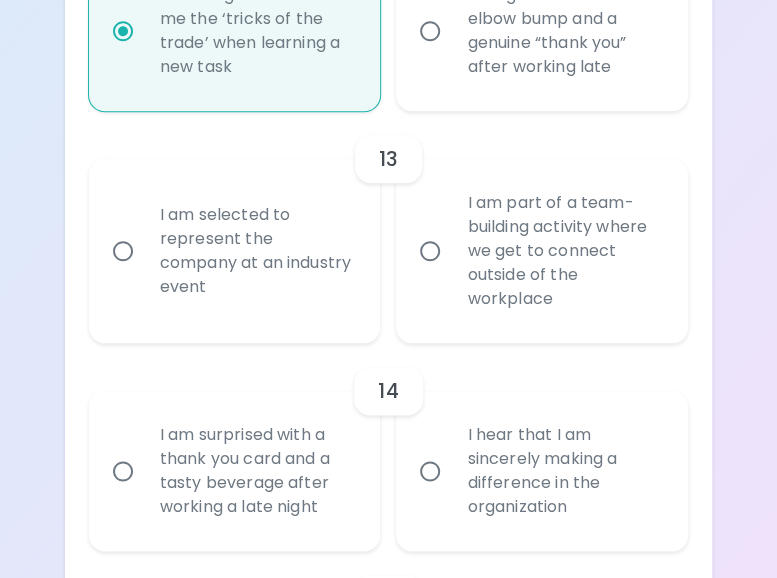 radio on "true" 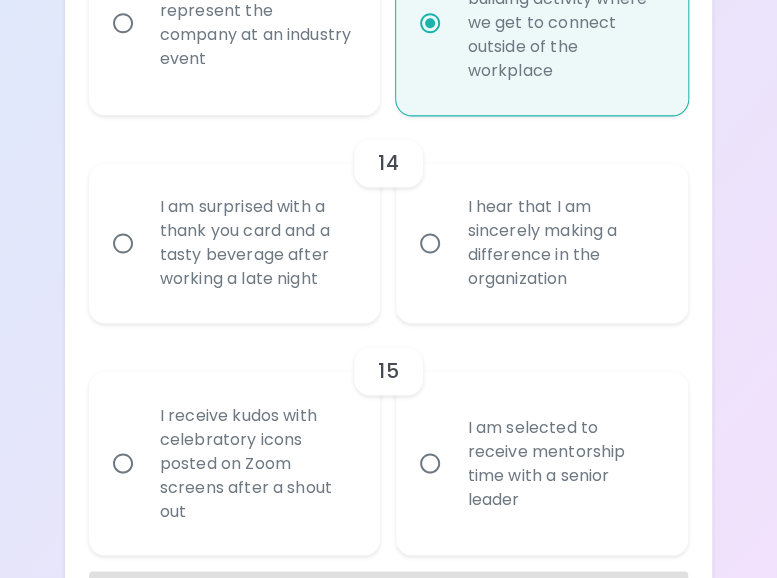 scroll, scrollTop: 3120, scrollLeft: 0, axis: vertical 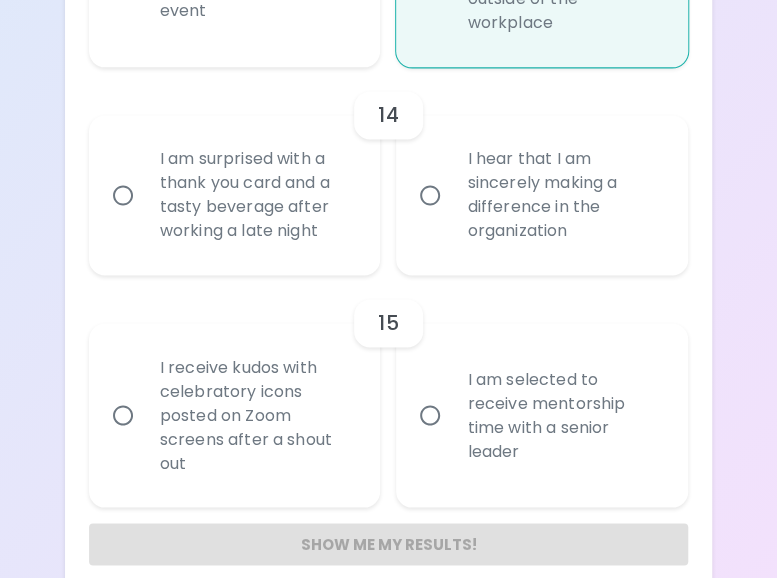 radio on "true" 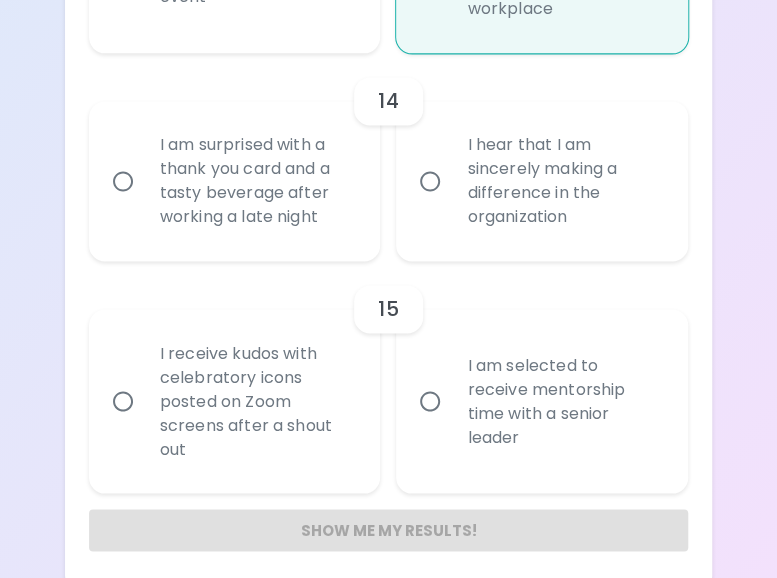 click on "I hear that I am sincerely making a difference in the organization" at bounding box center [531, 181] 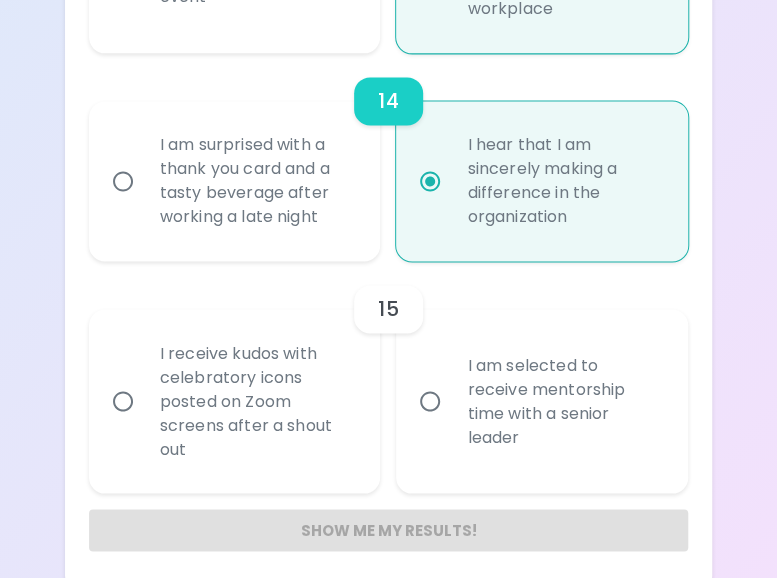 radio on "true" 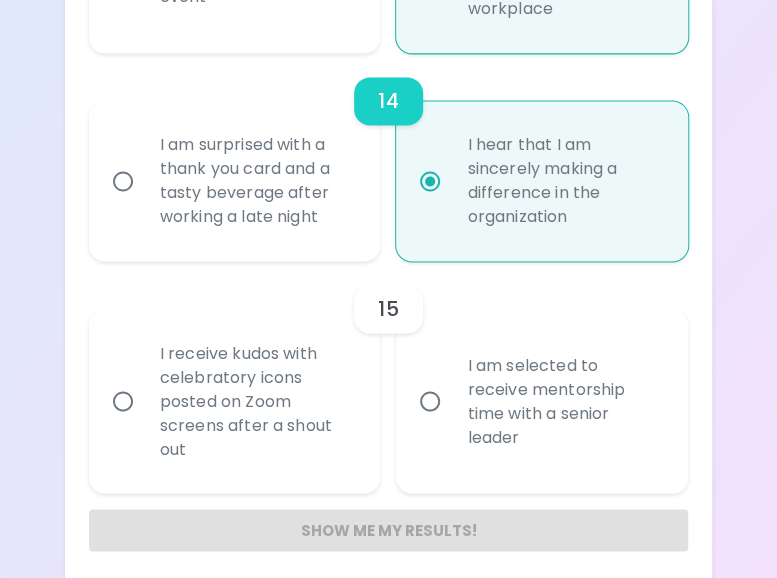 radio on "false" 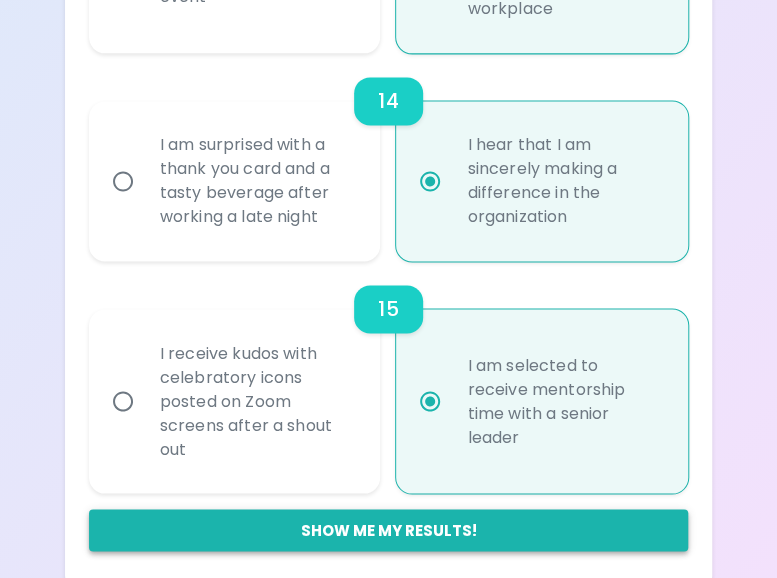 radio on "true" 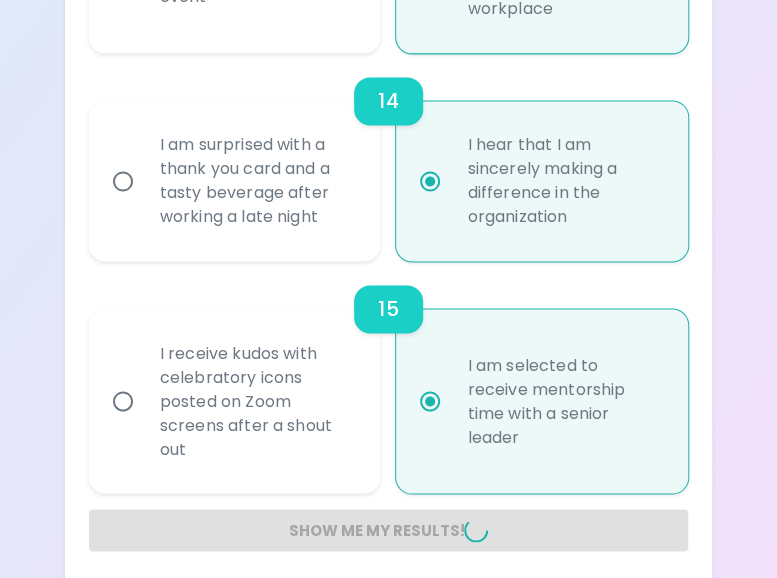 radio on "false" 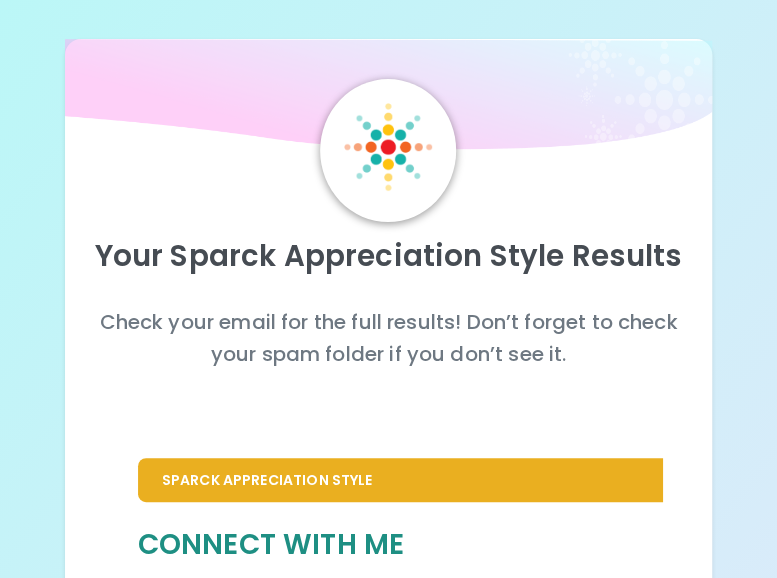 scroll, scrollTop: 0, scrollLeft: 0, axis: both 